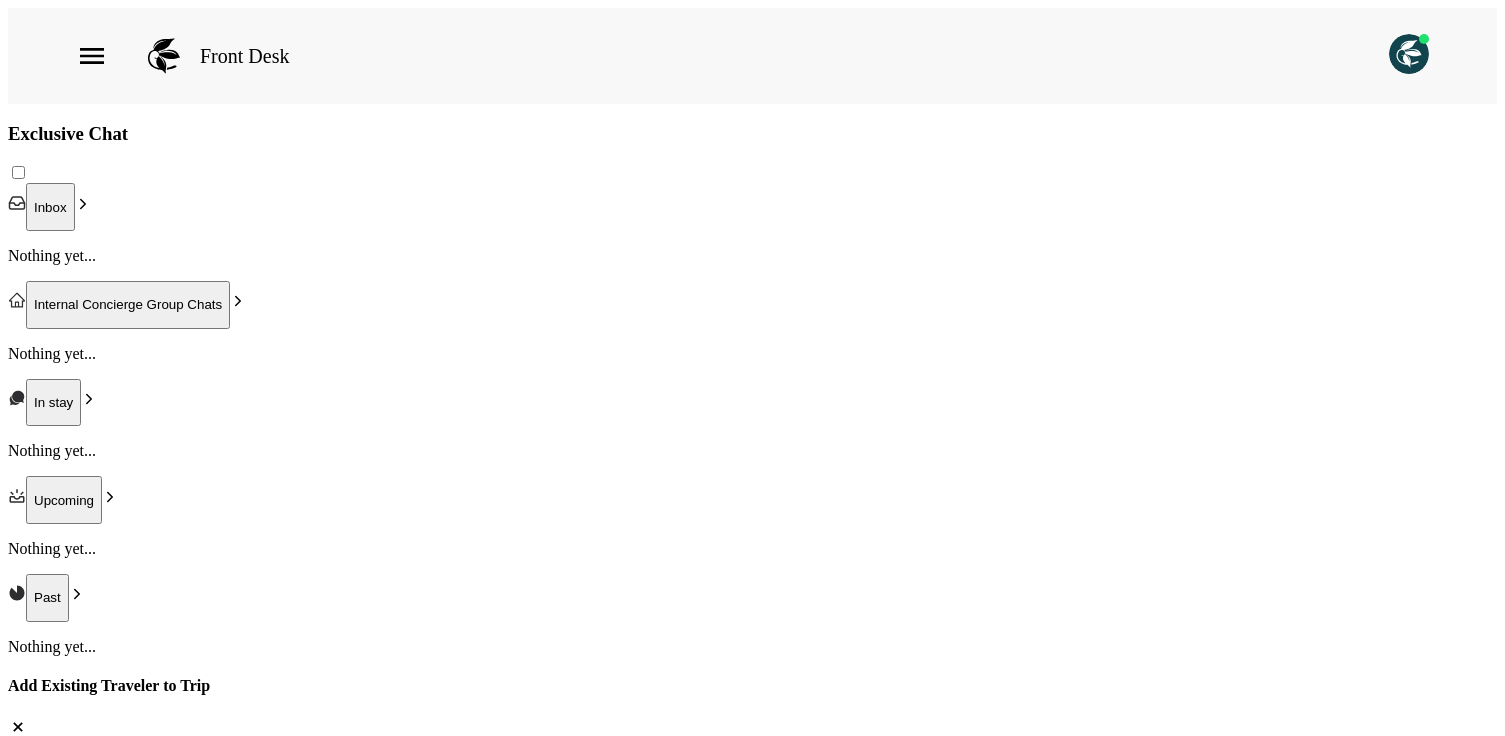 scroll, scrollTop: 0, scrollLeft: 0, axis: both 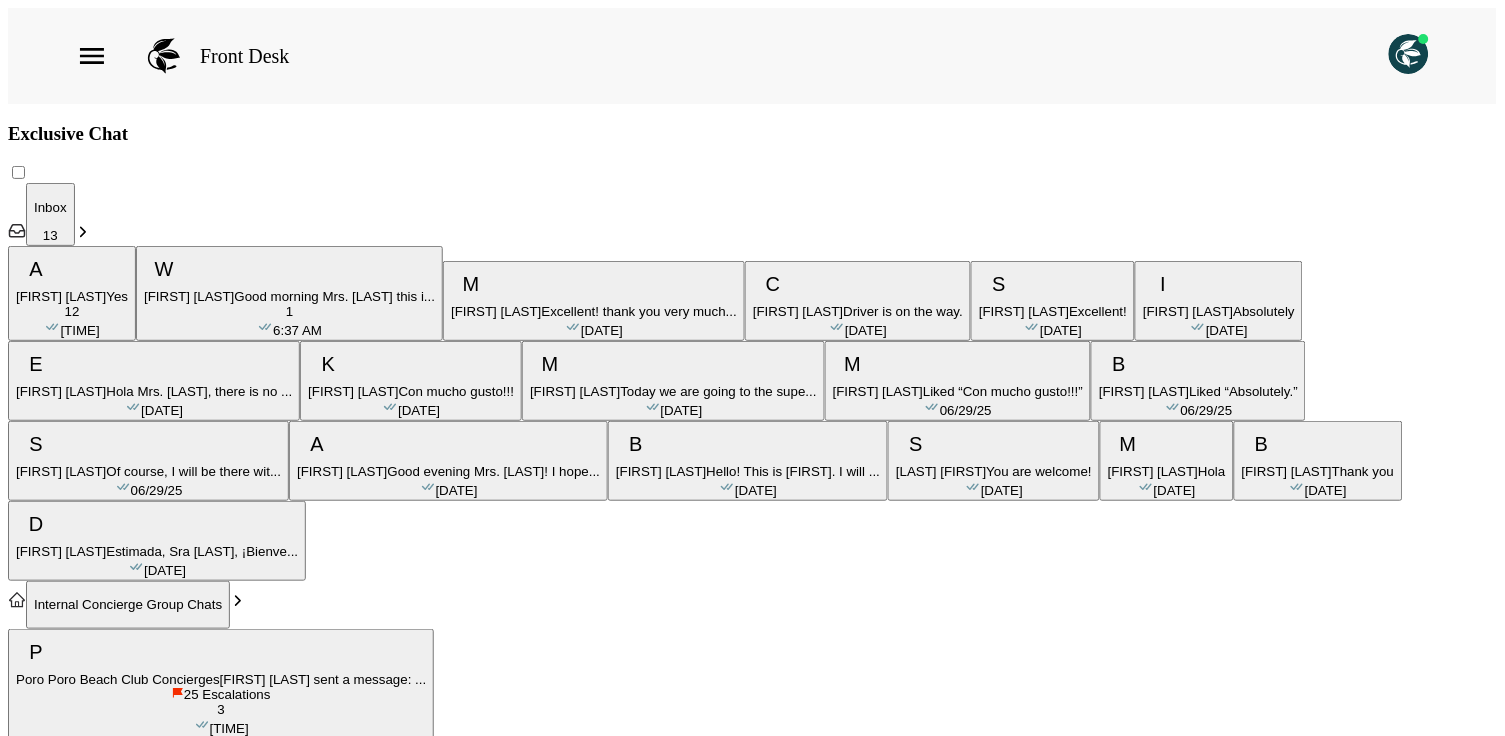 click on "Poro Poro Beach Club Concierges" at bounding box center (118, 679) 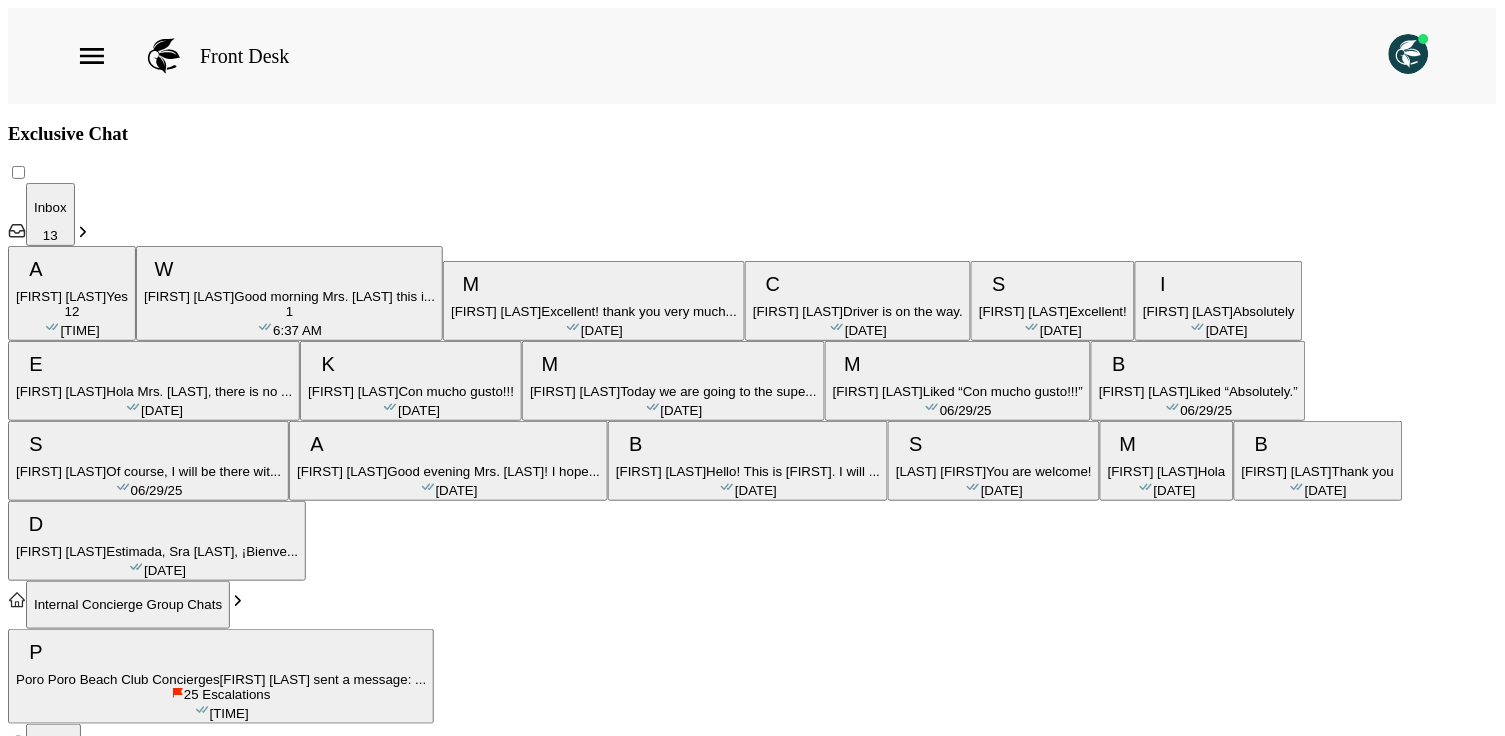 click on "Internal Concierge Group Chats" at bounding box center [128, 604] 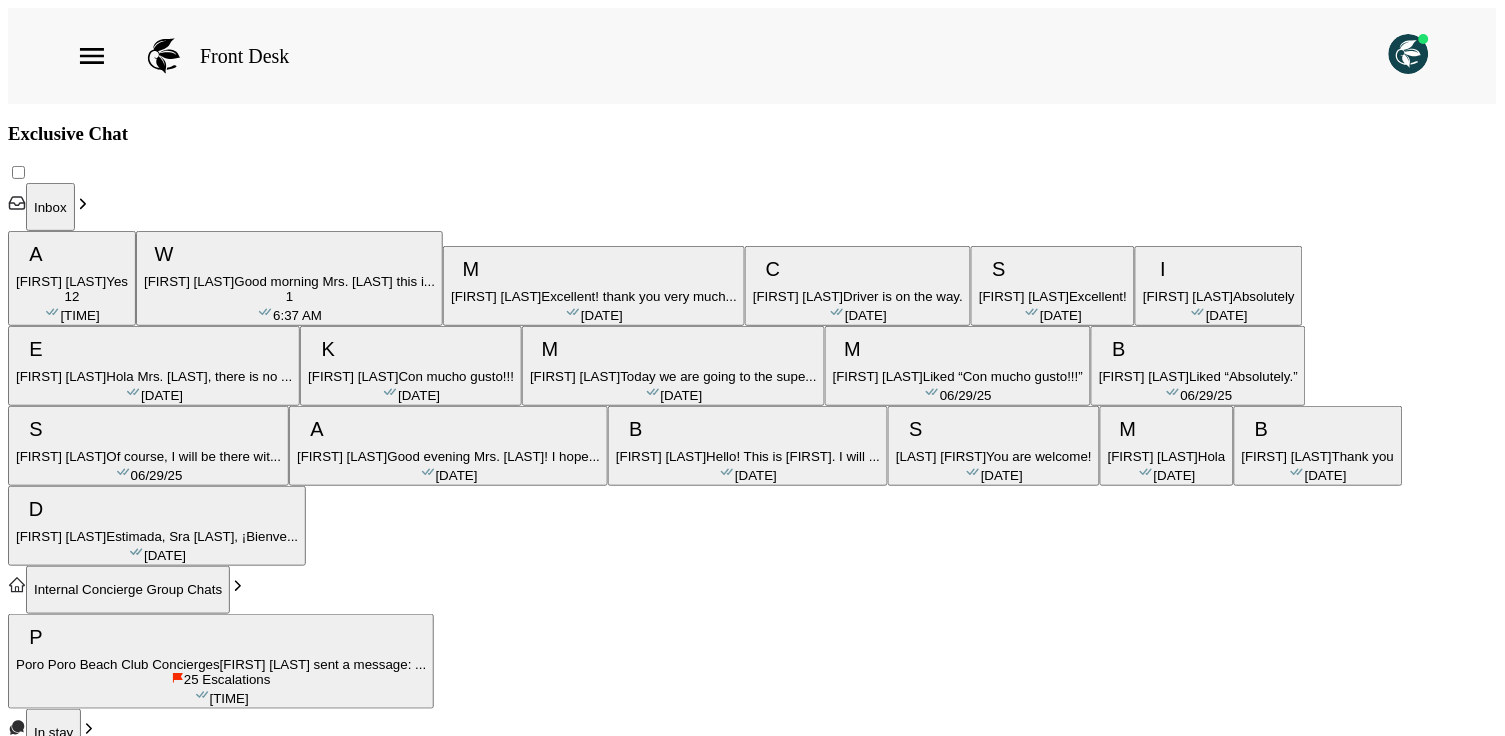 click on "[FIRST] [LAST]" at bounding box center [61, 281] 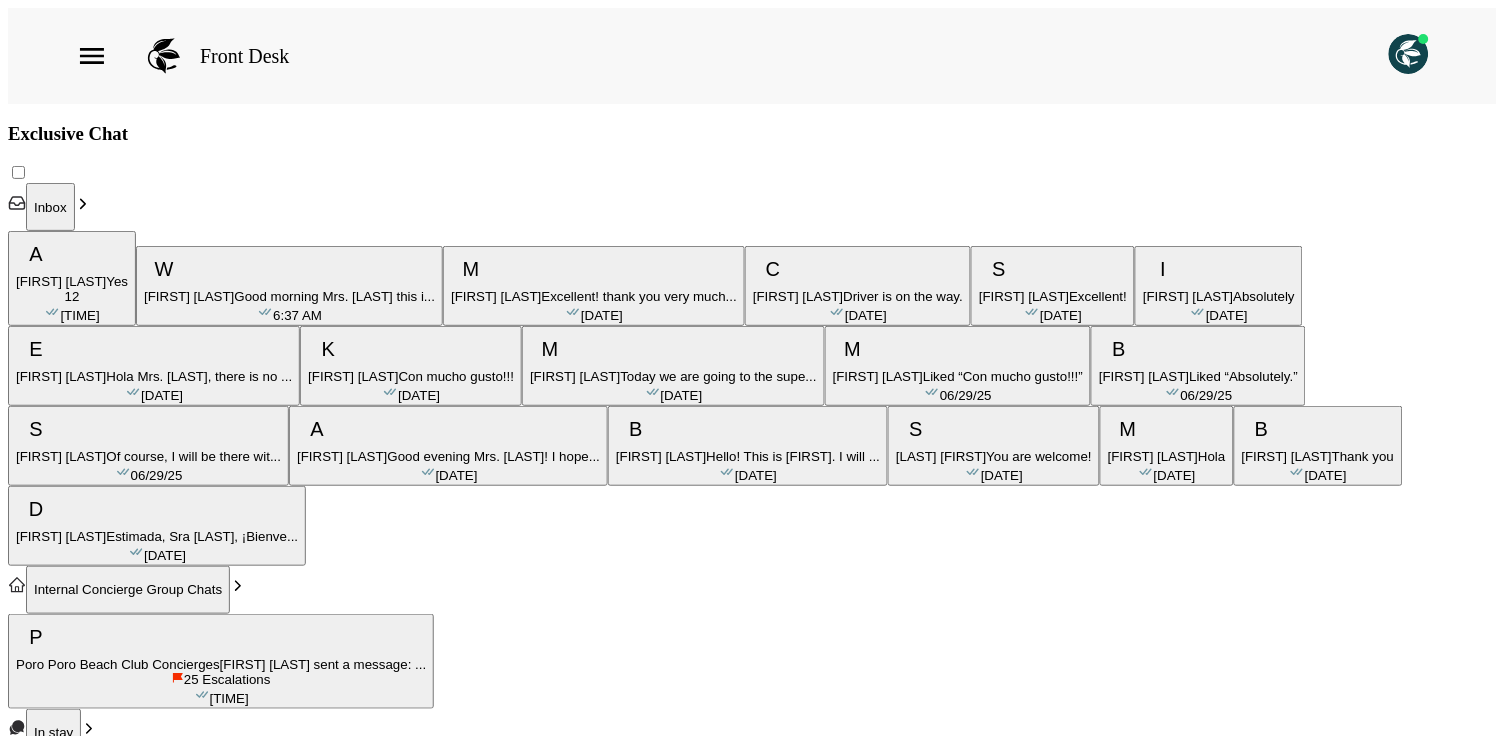 click on "[FIRST] [LAST]" at bounding box center (61, 281) 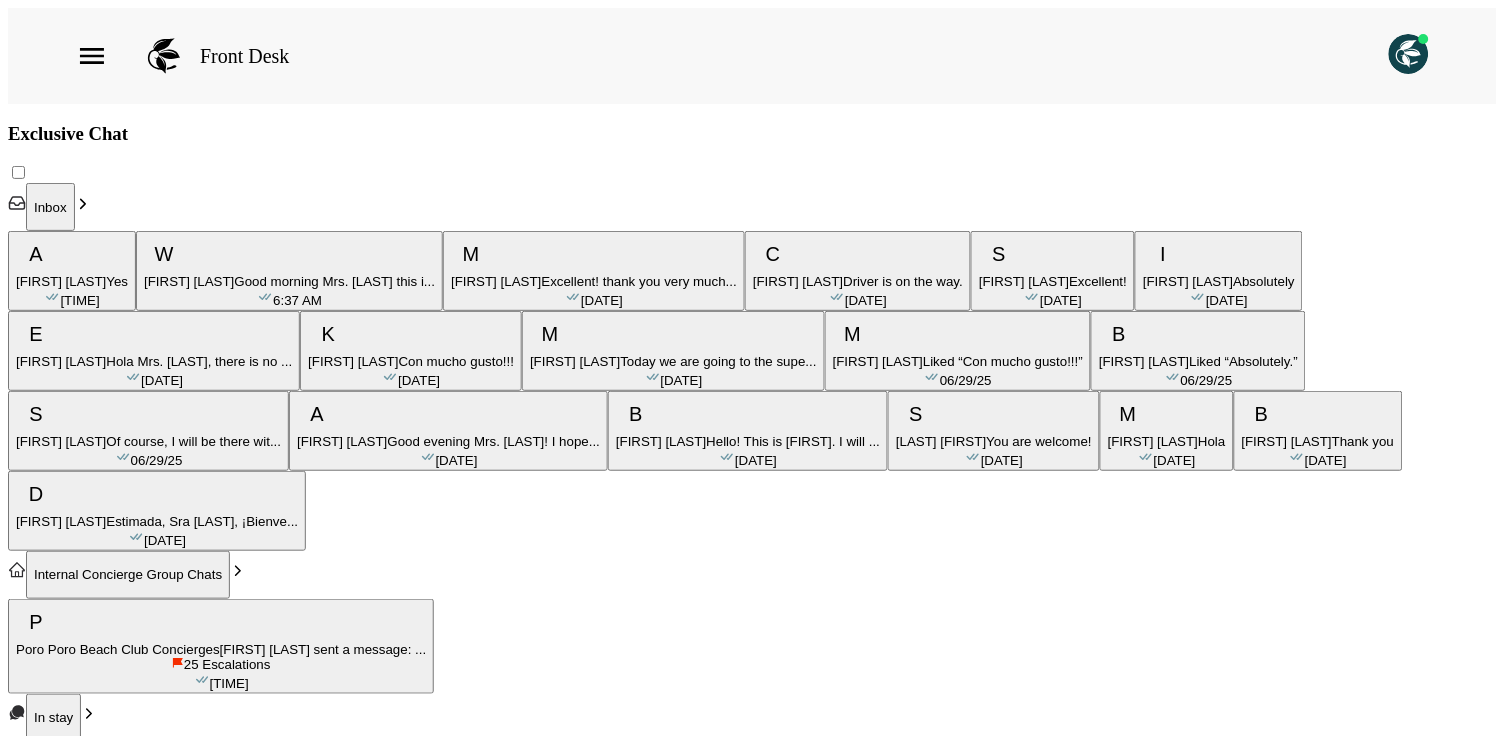 scroll, scrollTop: 2280, scrollLeft: 0, axis: vertical 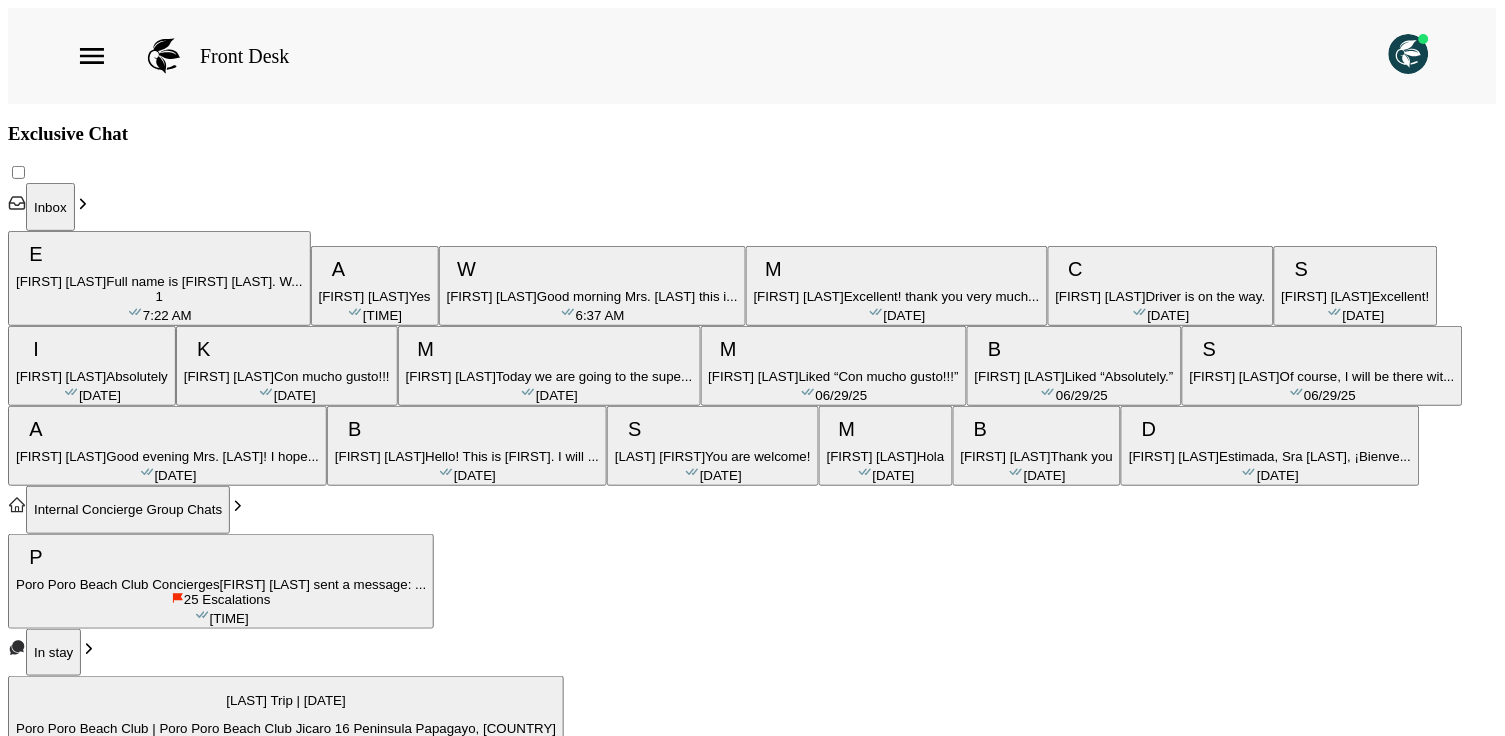 click on "Full name is [FIRST] [LAST]. W..." at bounding box center [204, 281] 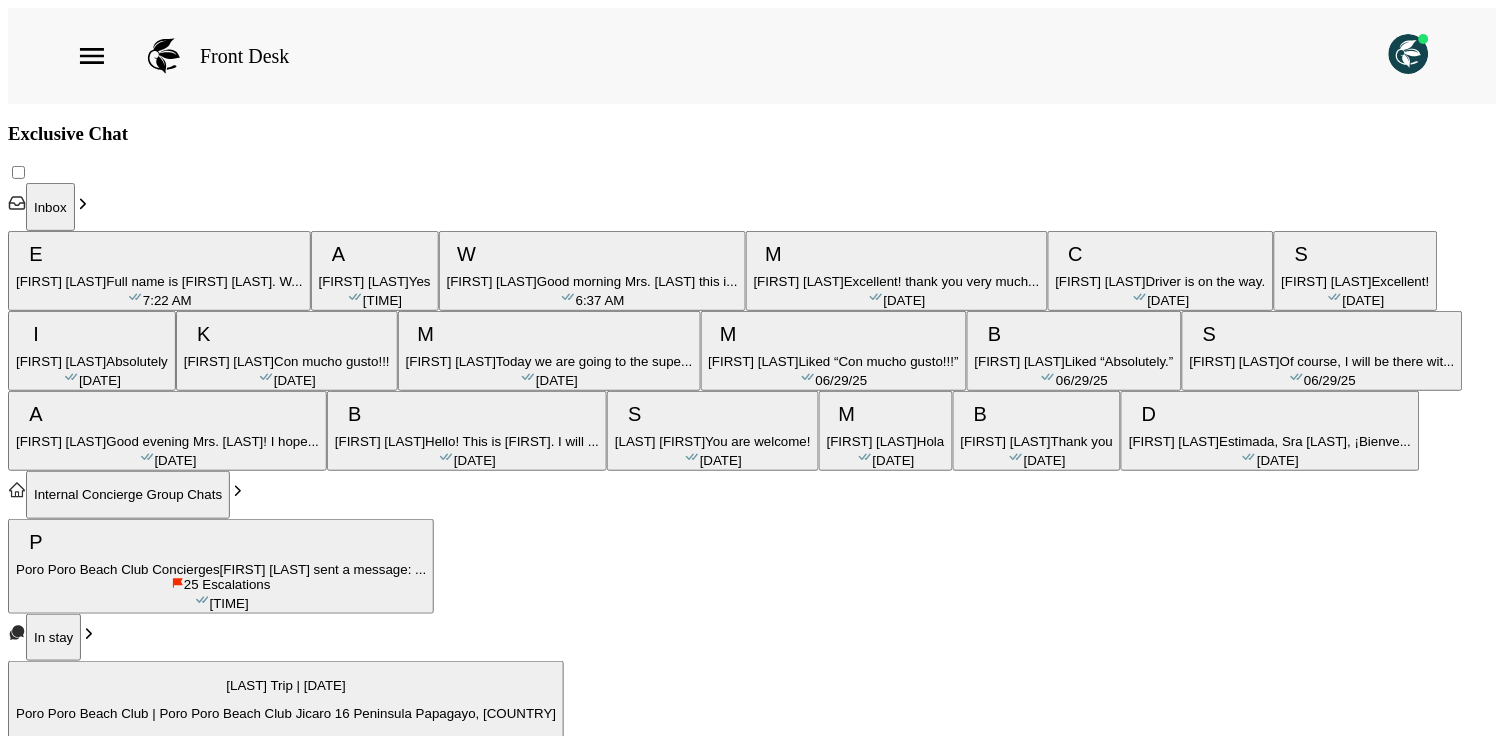 scroll, scrollTop: 3376, scrollLeft: 0, axis: vertical 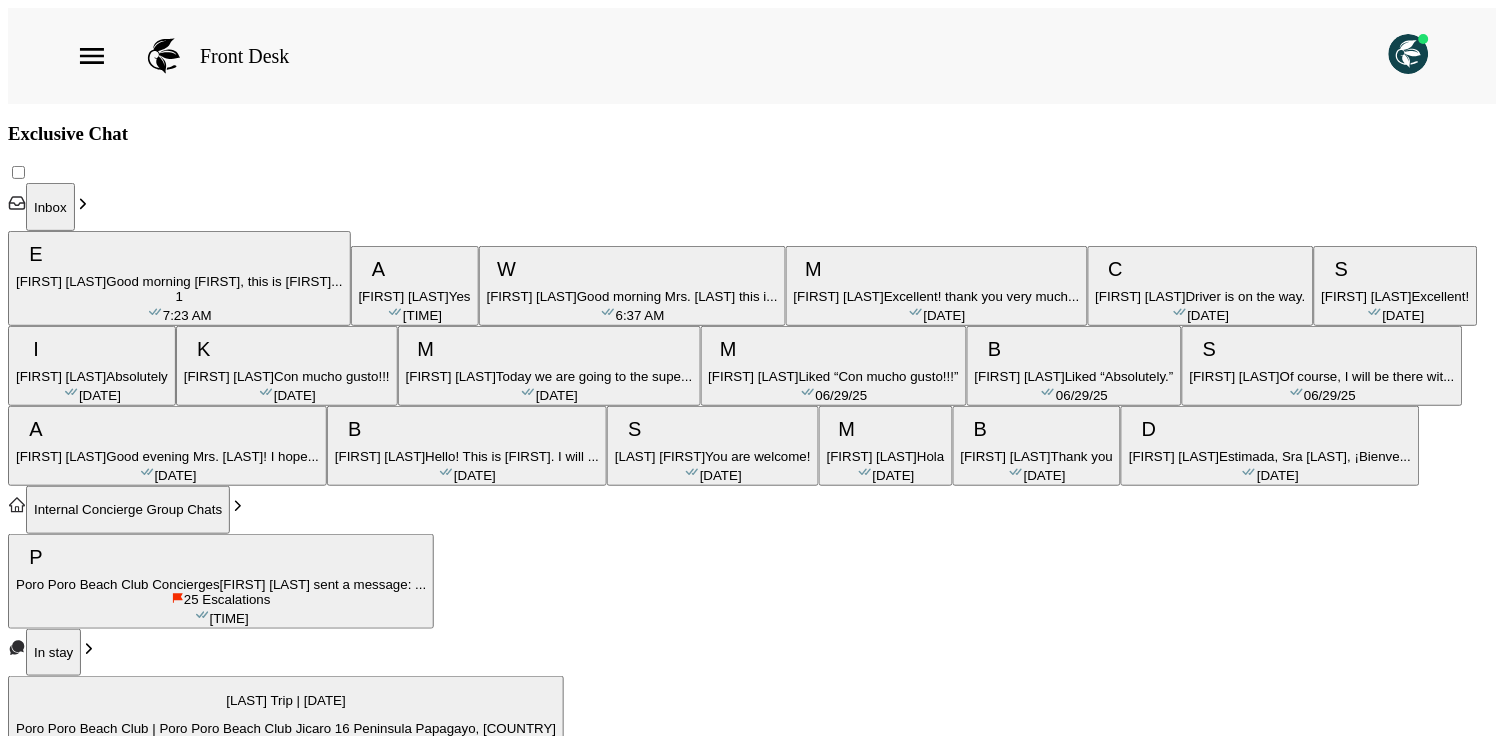click on "[FIRST] [LAST]" at bounding box center [61, 281] 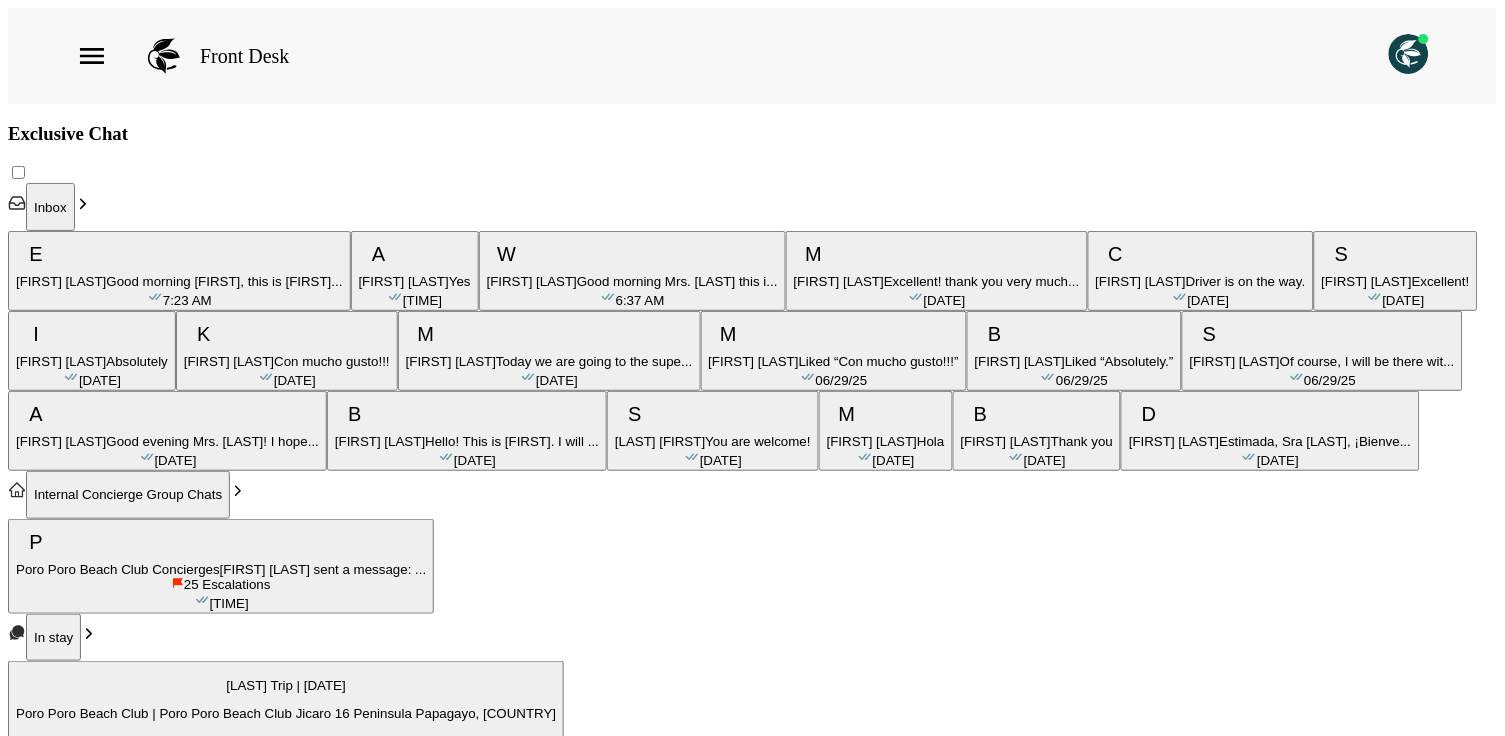 click on "Yes" at bounding box center (224, 281) 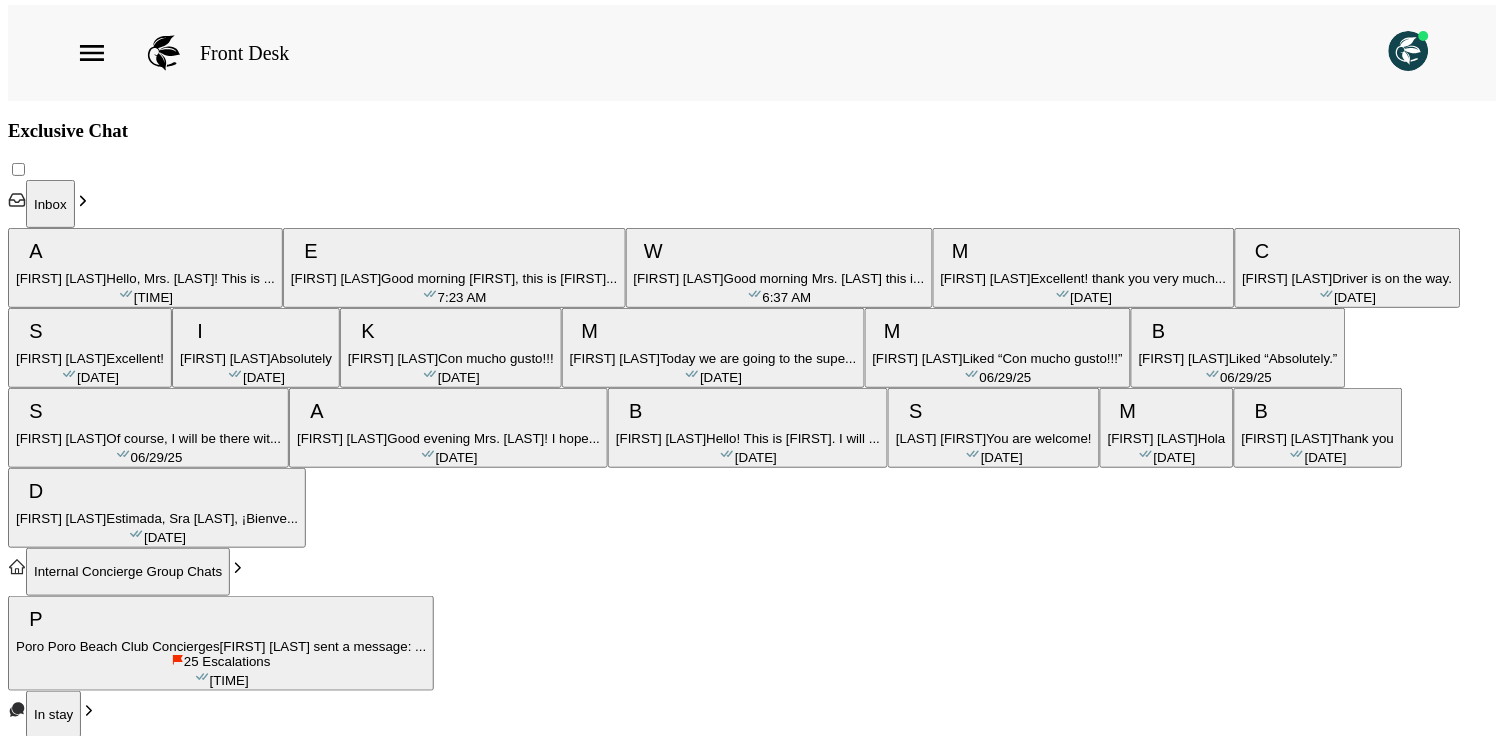 scroll, scrollTop: 0, scrollLeft: 0, axis: both 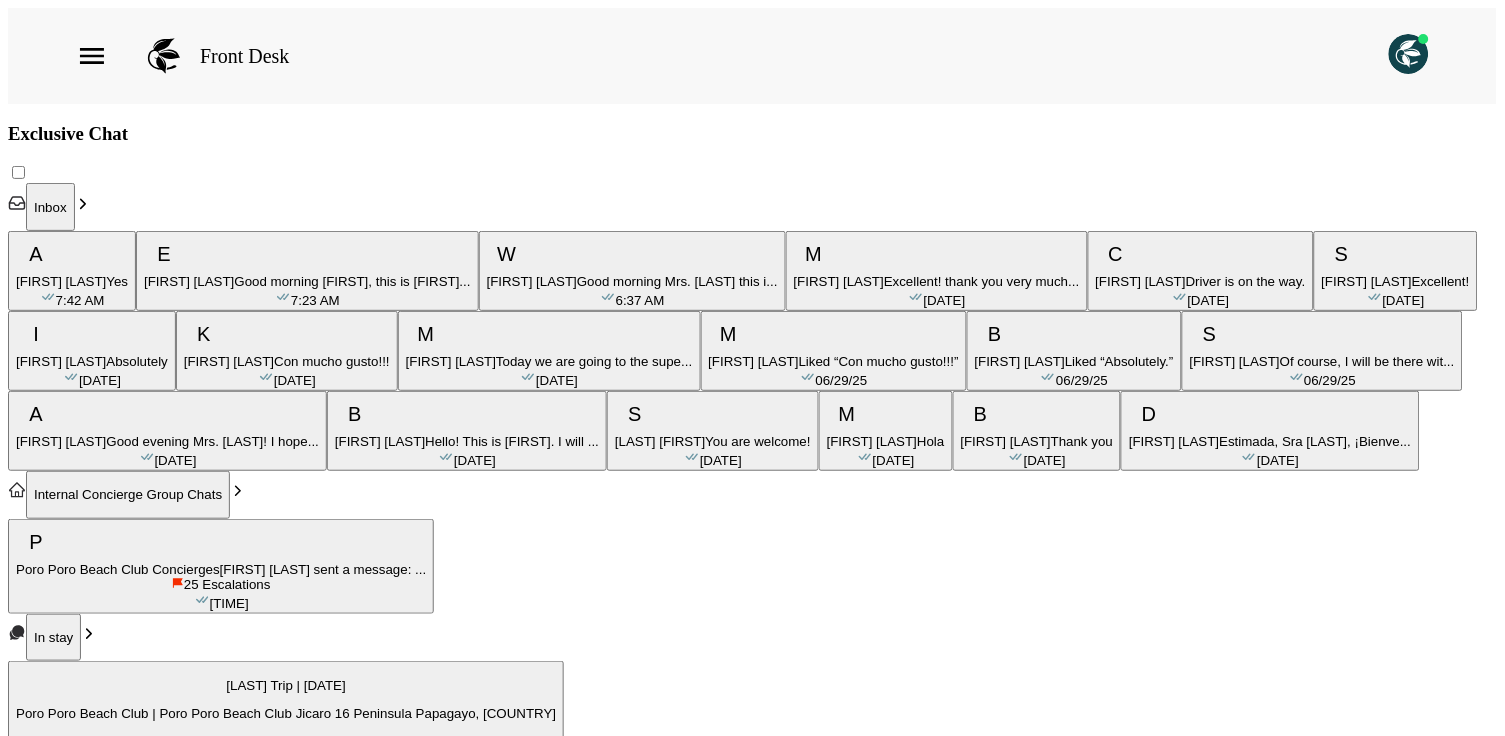 click at bounding box center (88, 8497) 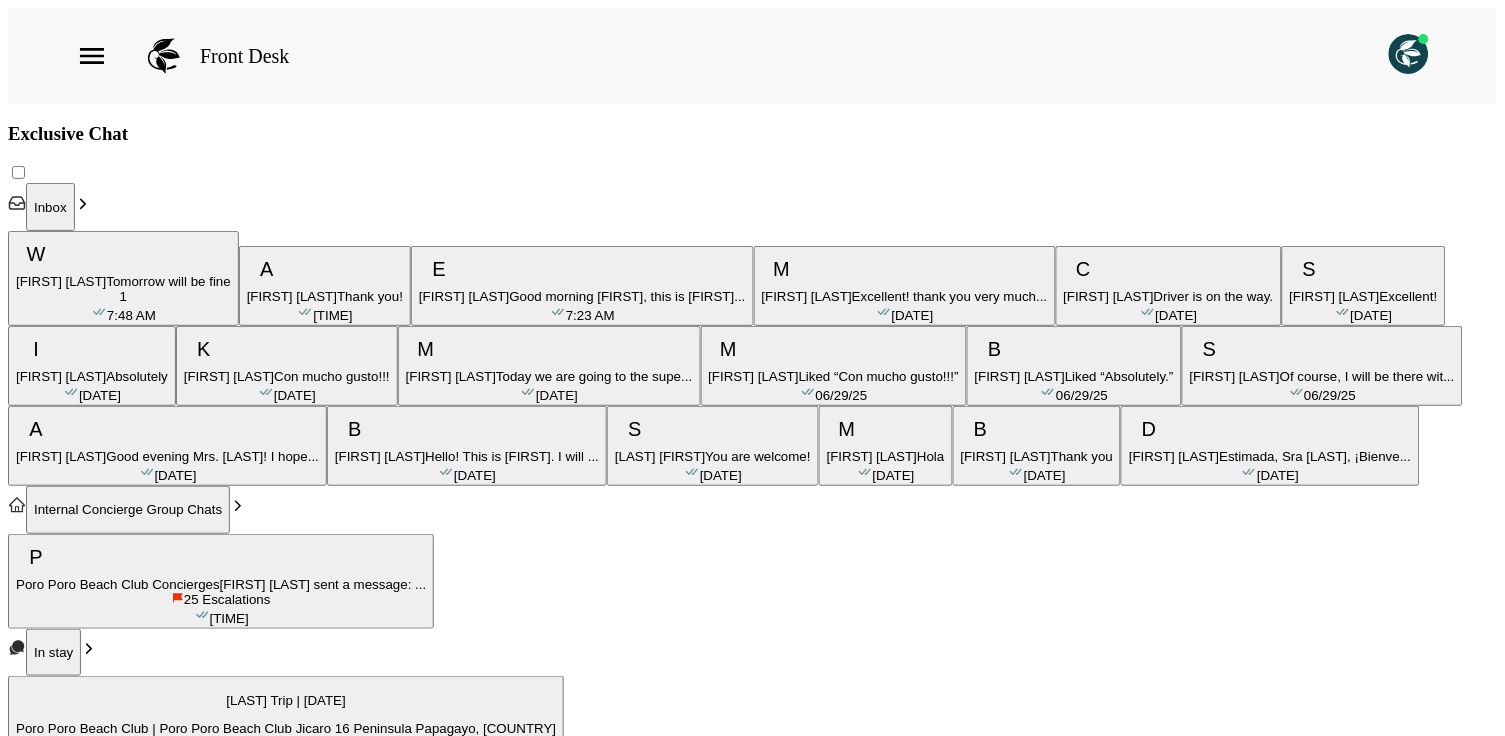 click on "Tomorrow will be fine" at bounding box center (168, 281) 